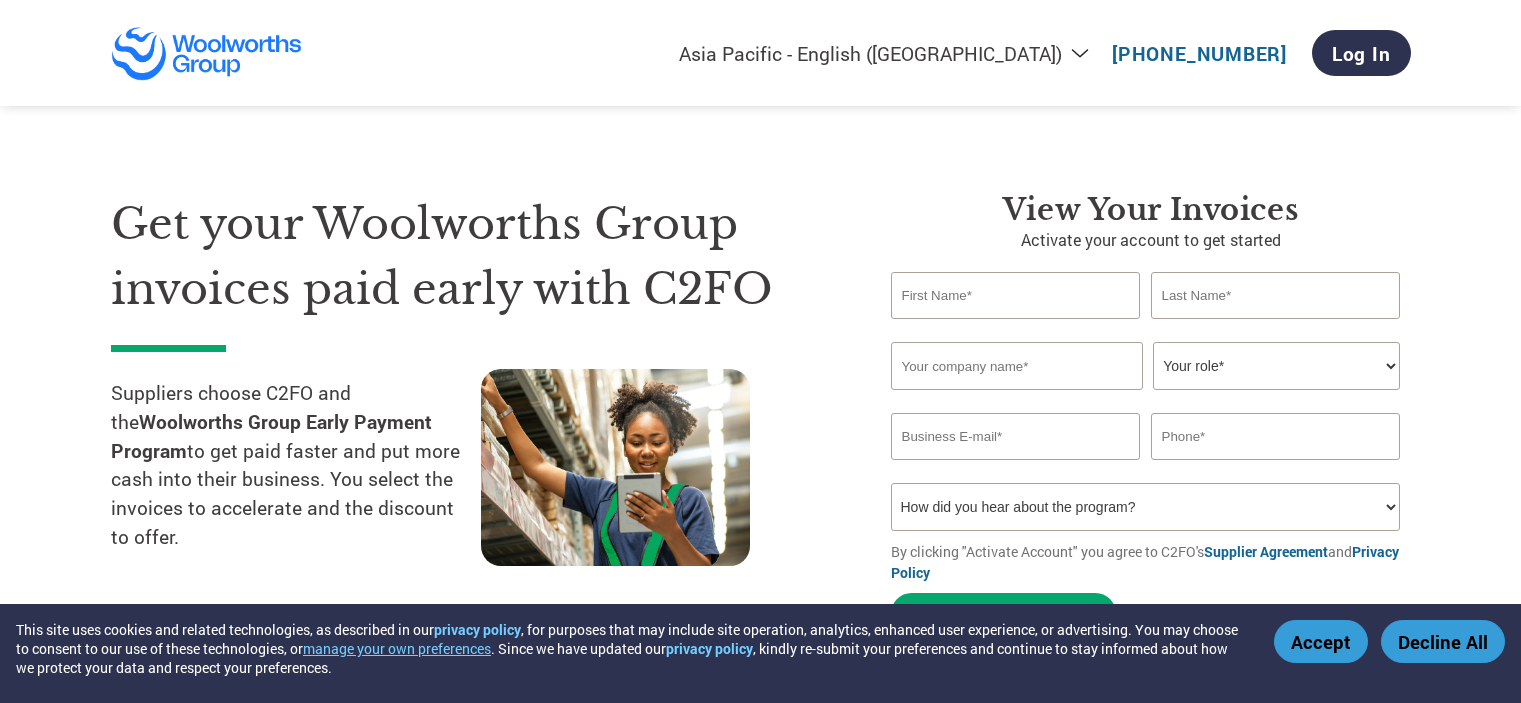 select on "en-AU" 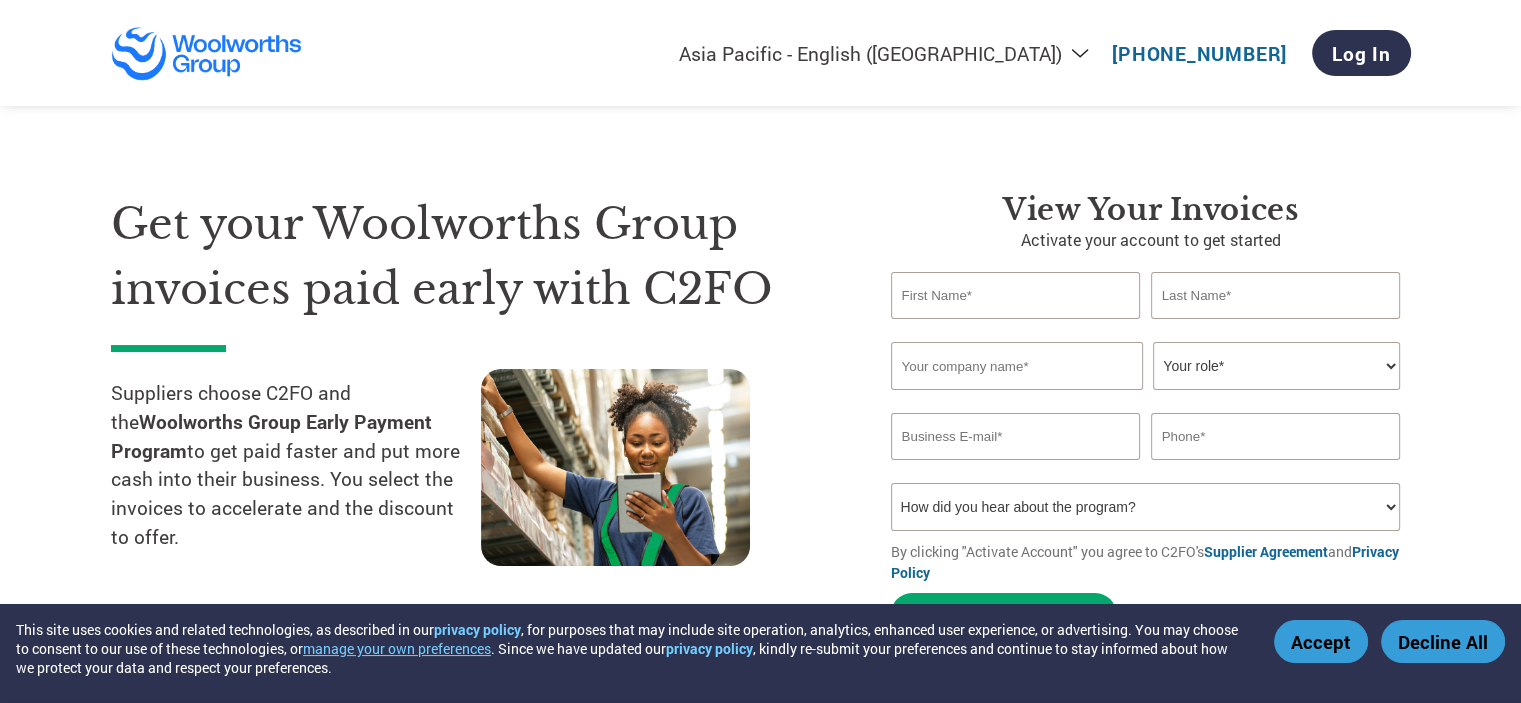 click at bounding box center (1016, 295) 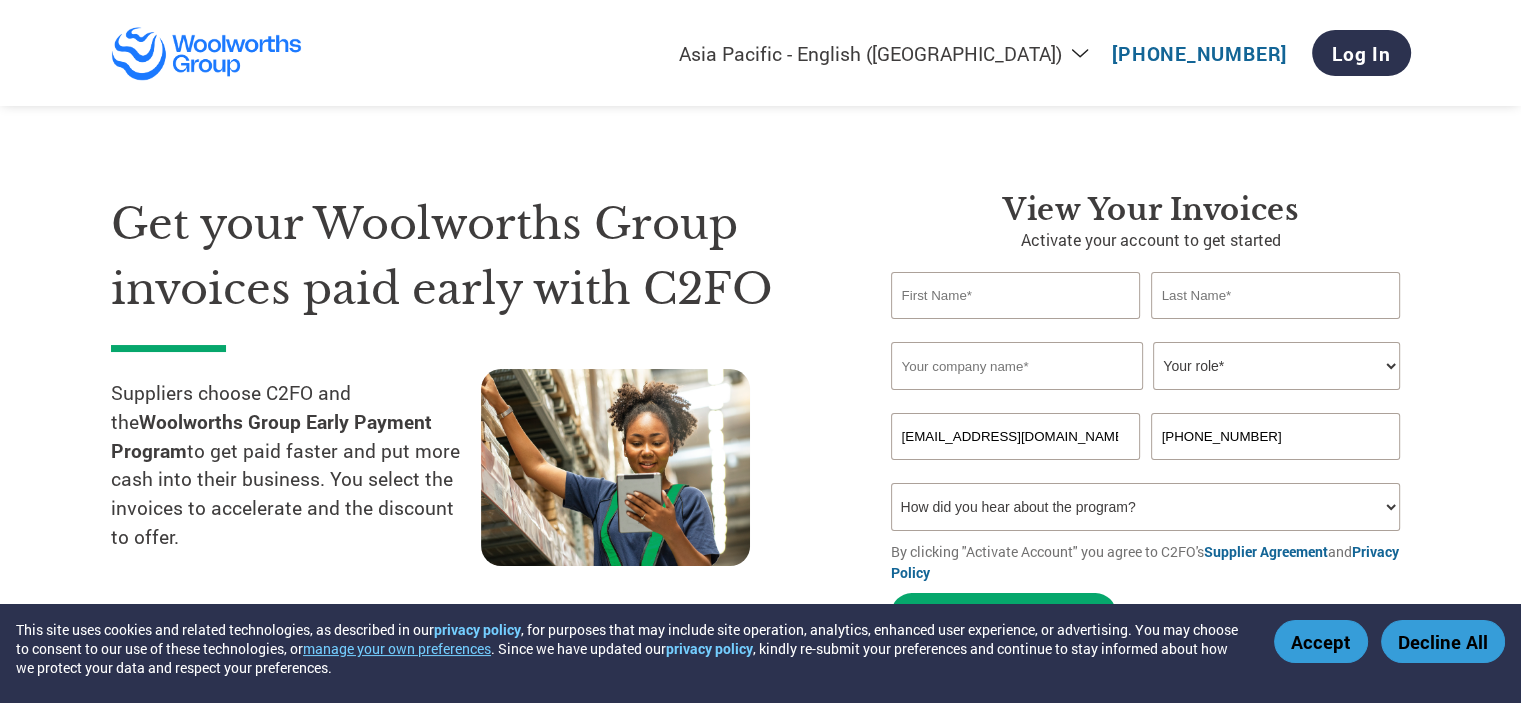 click at bounding box center (1016, 295) 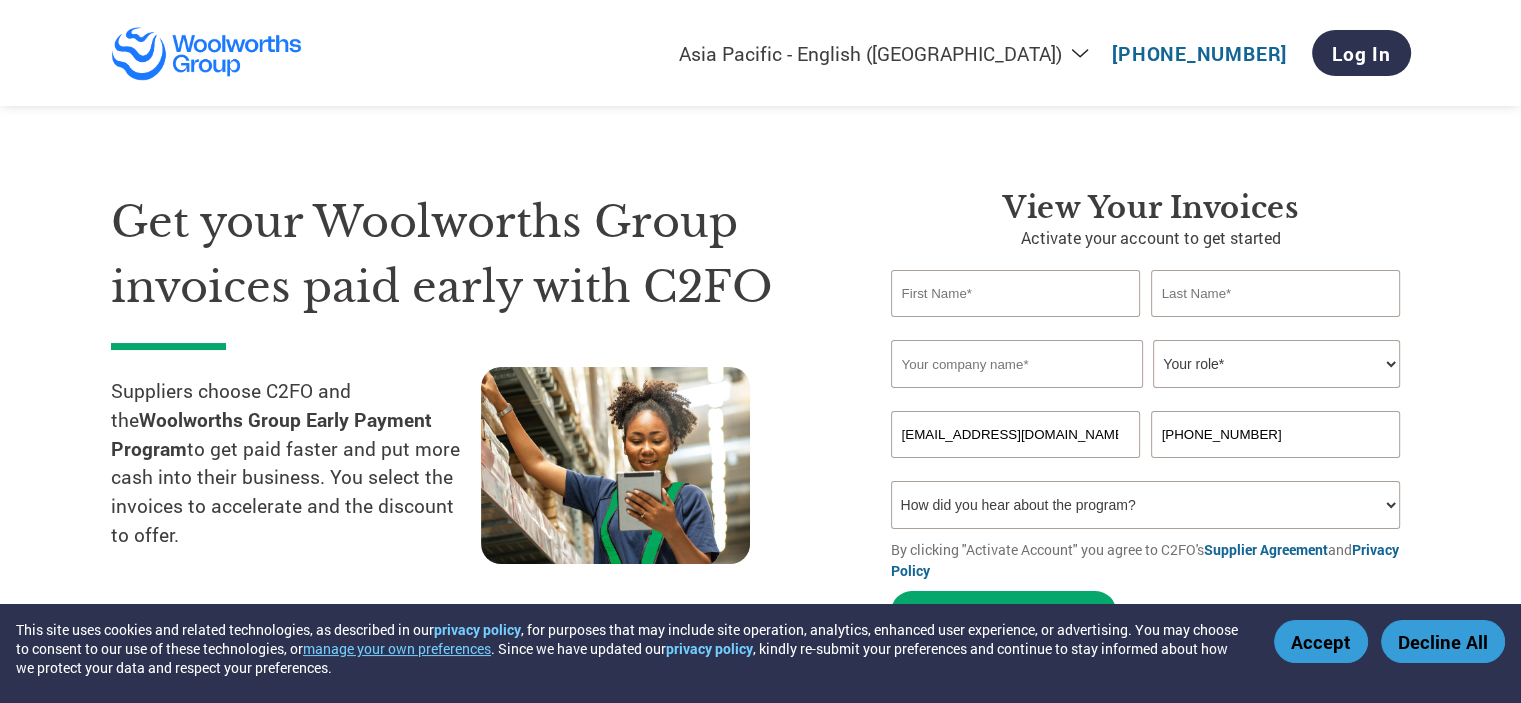 scroll, scrollTop: 0, scrollLeft: 0, axis: both 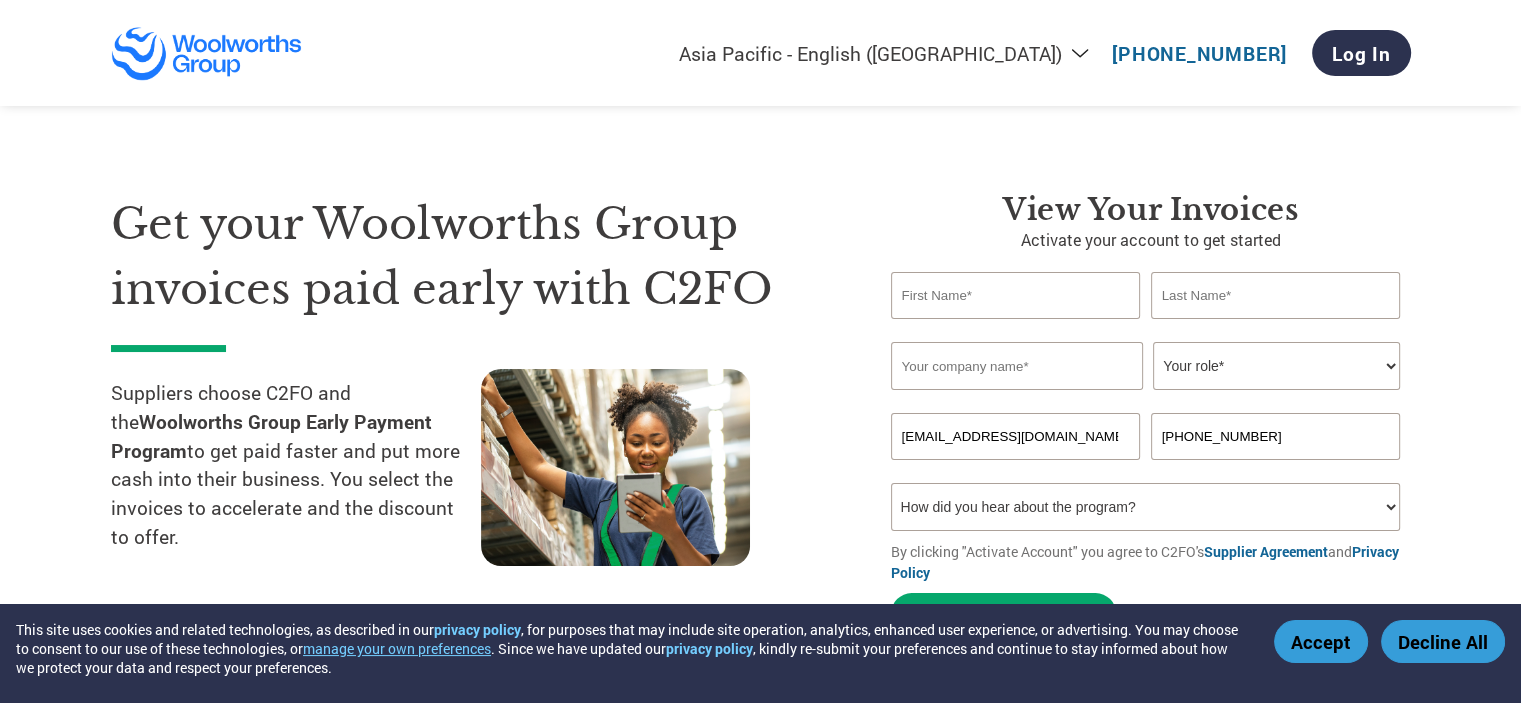click at bounding box center (1016, 295) 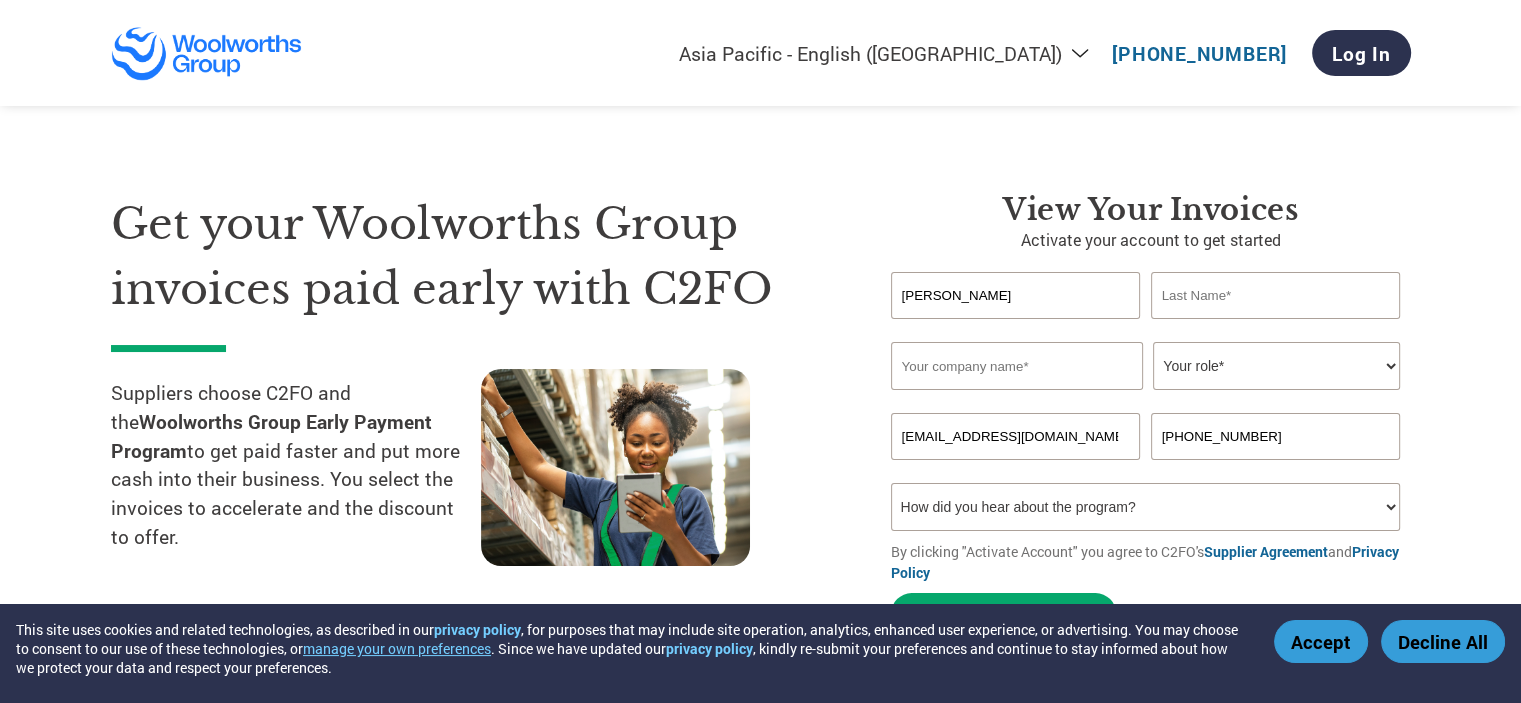 type on "[PERSON_NAME]" 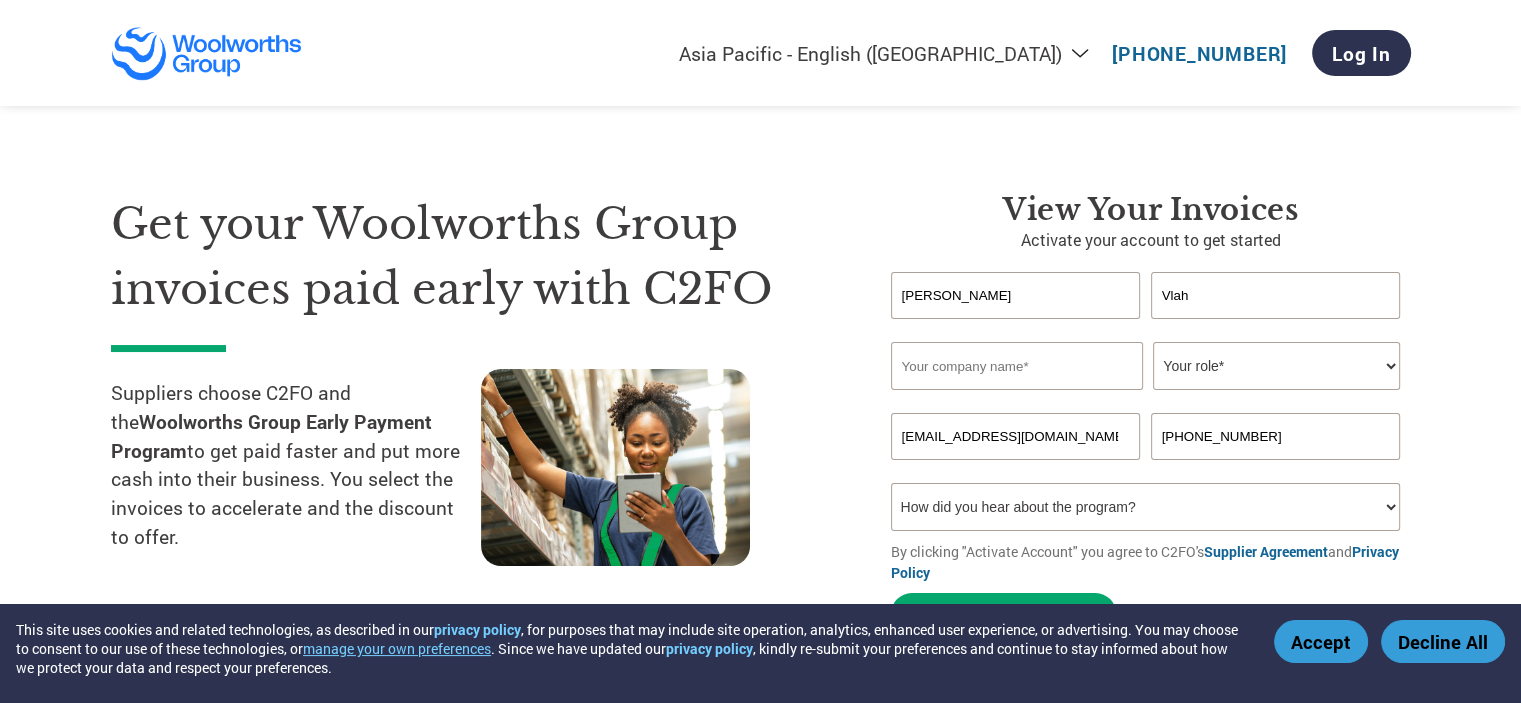 type on "Vlah" 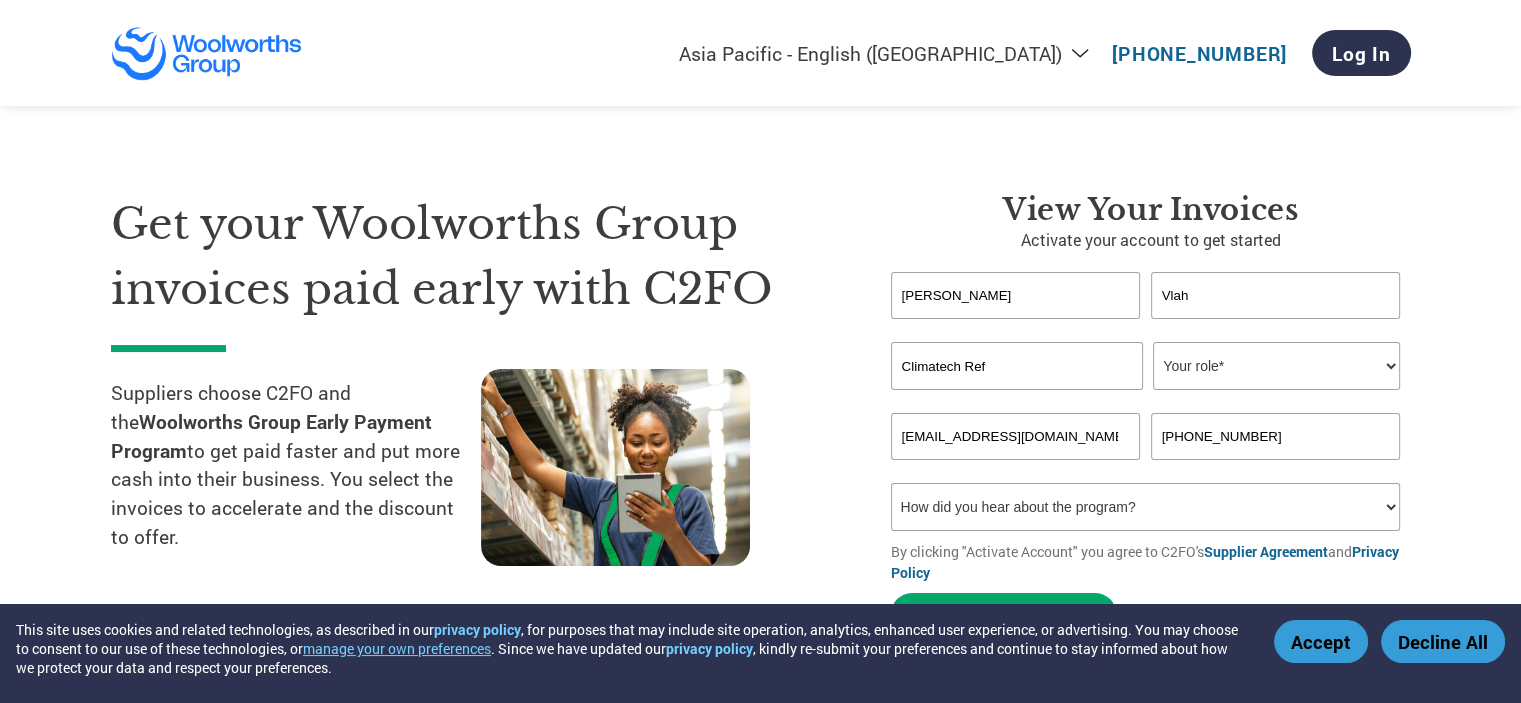 type on "Climatech Re" 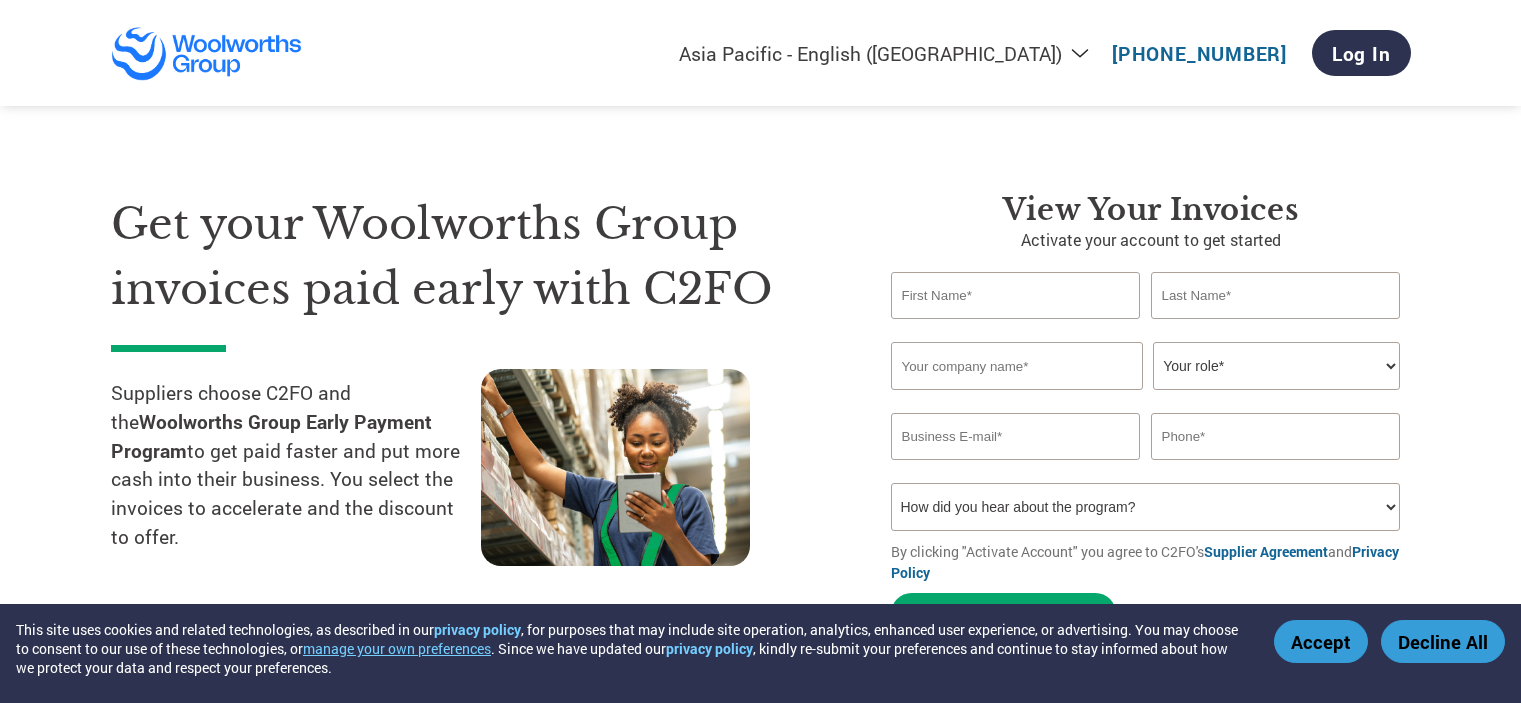 select on "en-AU" 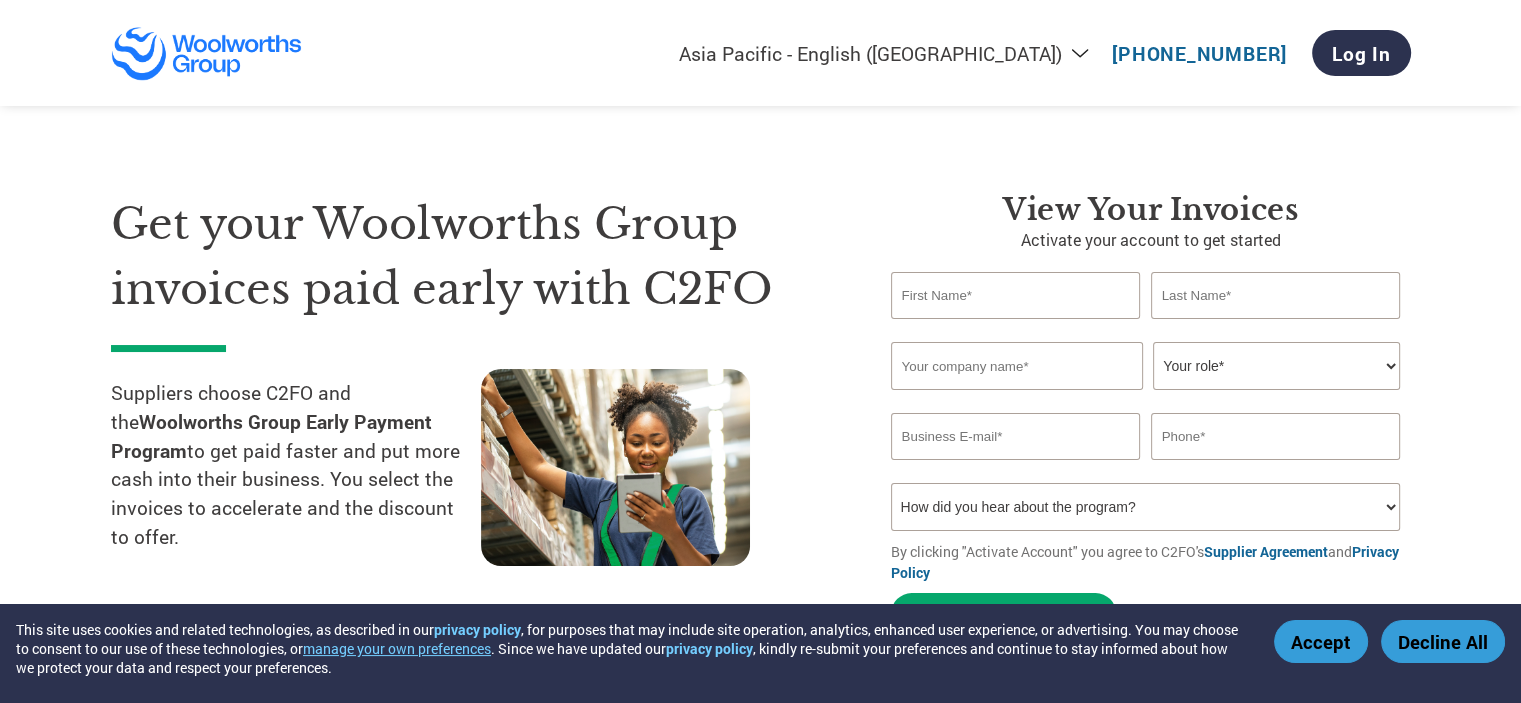 scroll, scrollTop: 0, scrollLeft: 0, axis: both 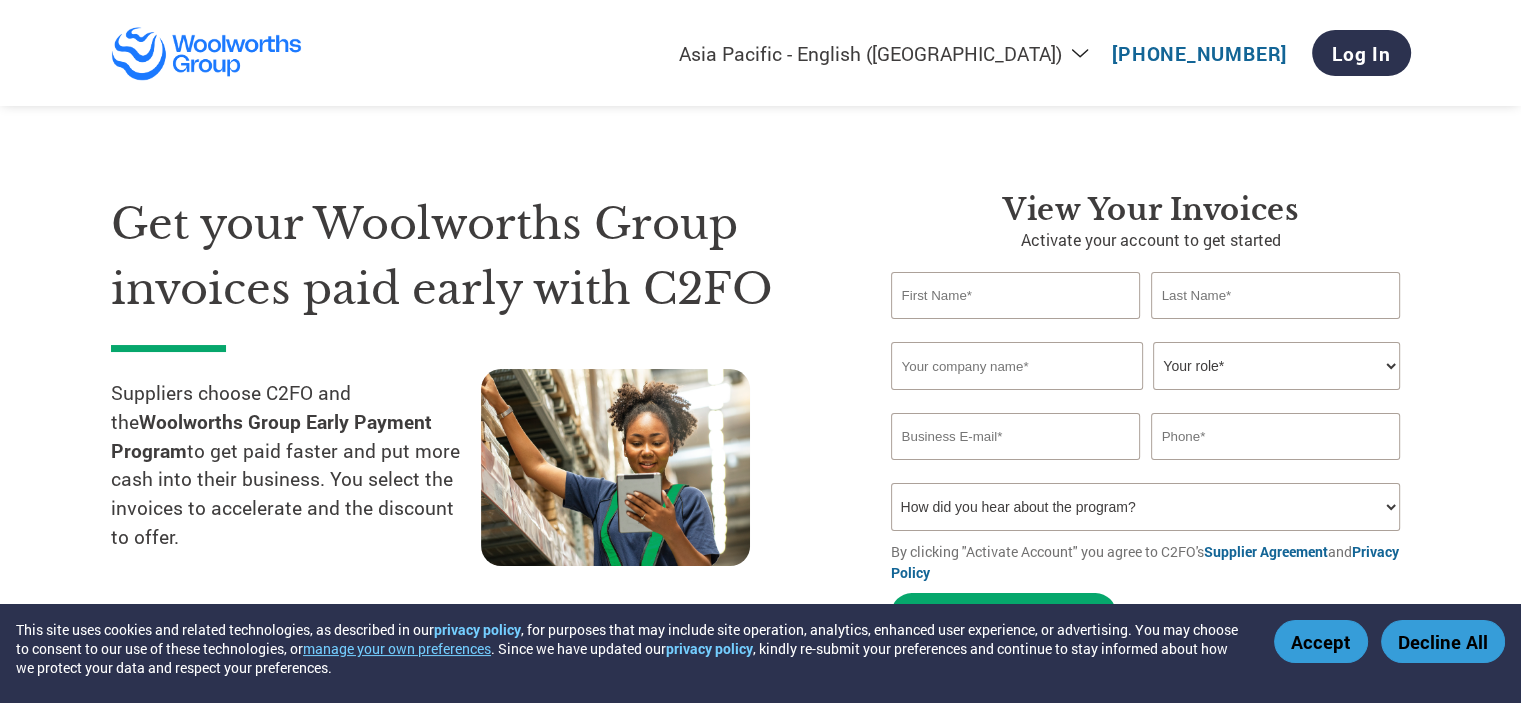click at bounding box center (1016, 295) 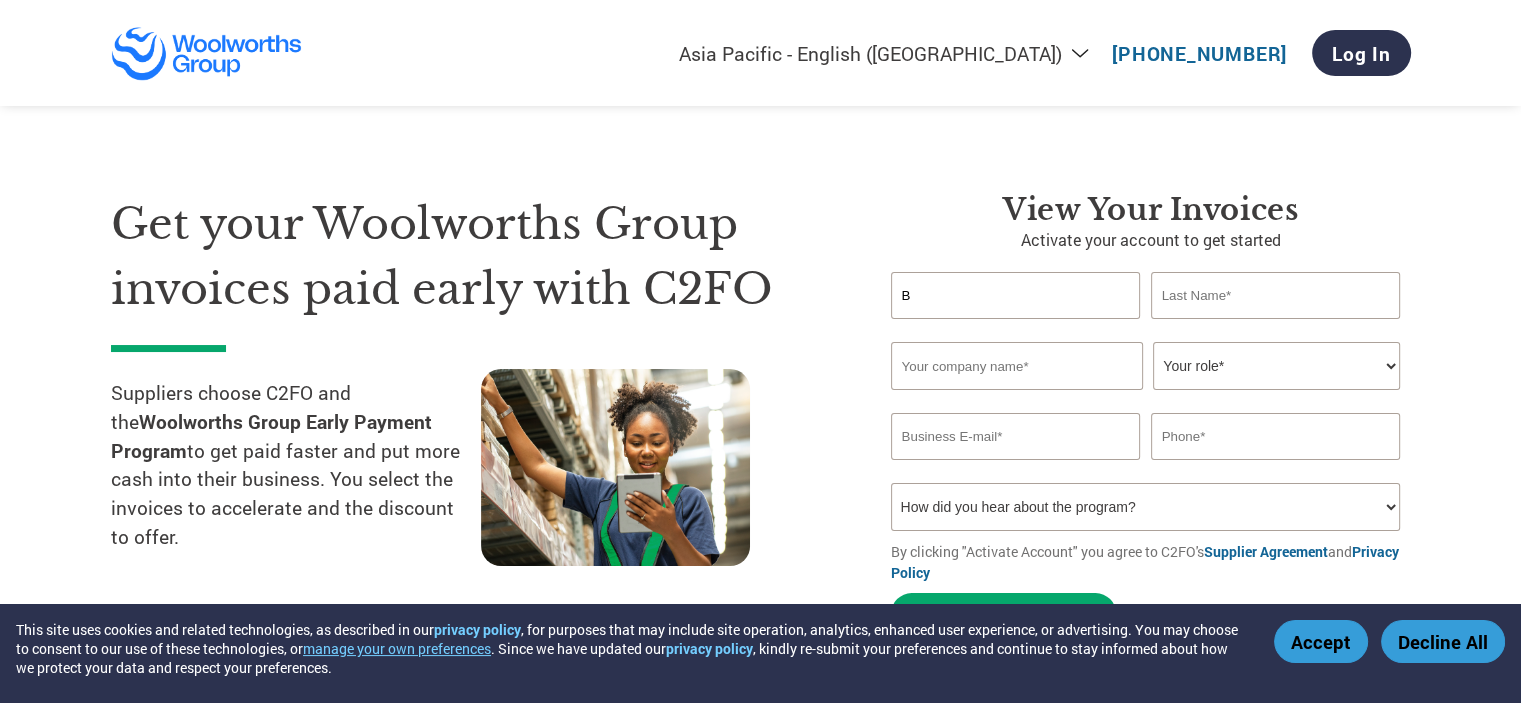 type on "Be" 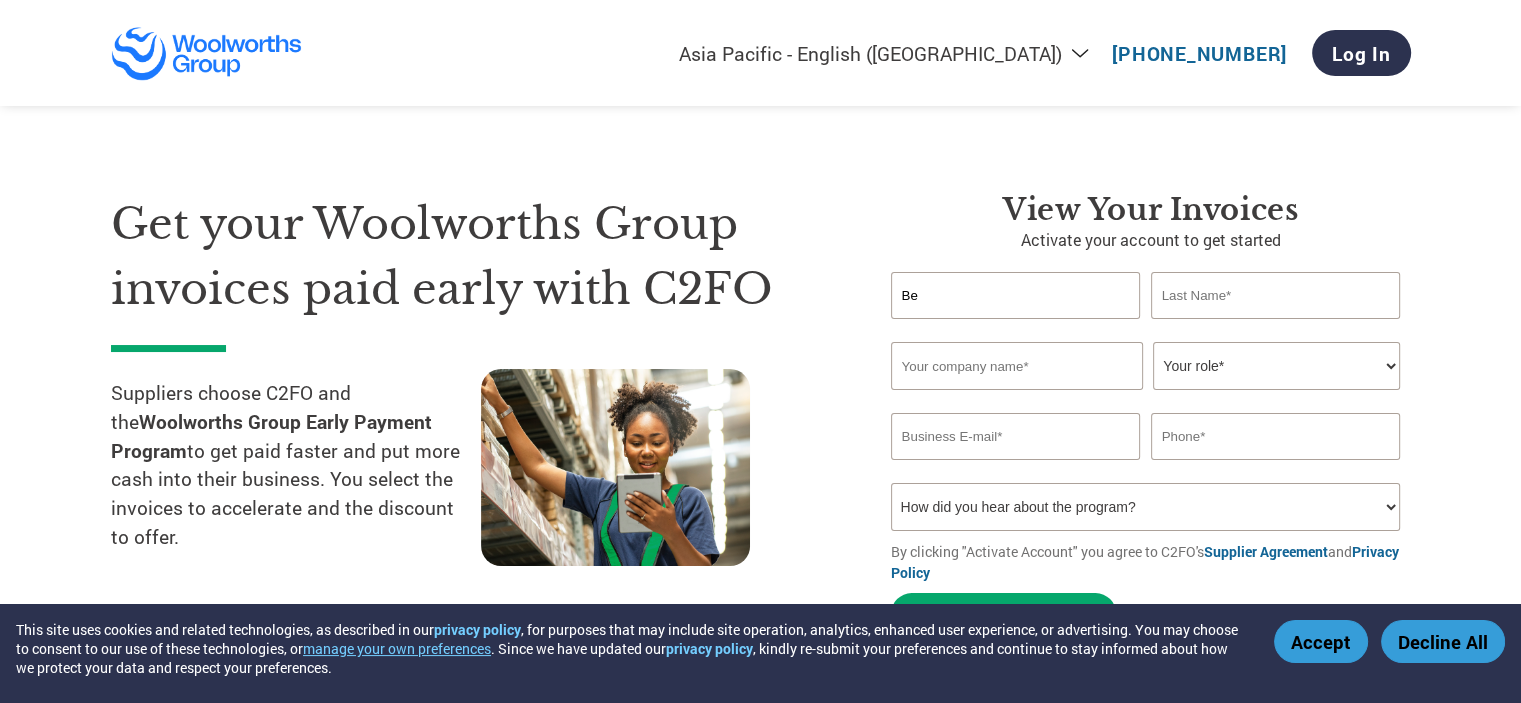 type on "[EMAIL_ADDRESS][DOMAIN_NAME]" 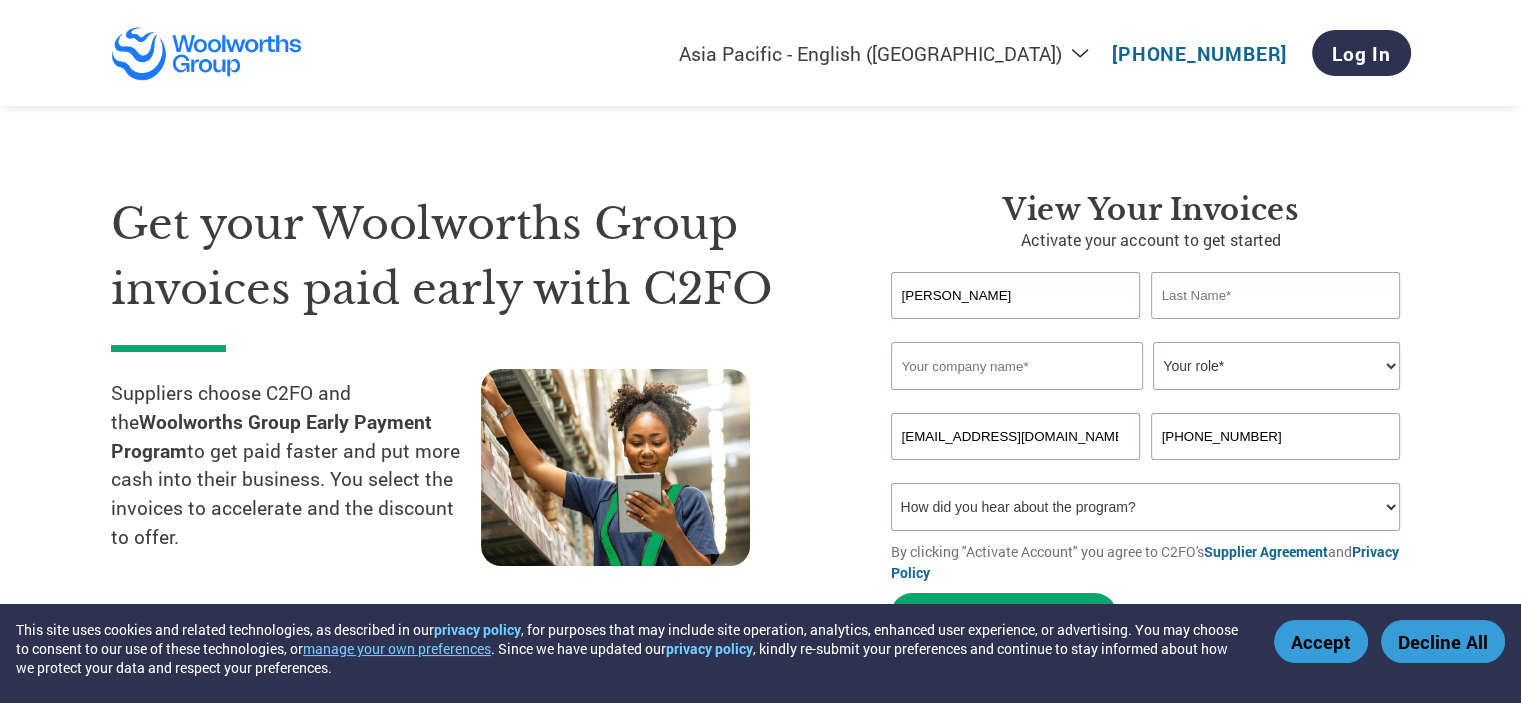 type on "[PERSON_NAME]" 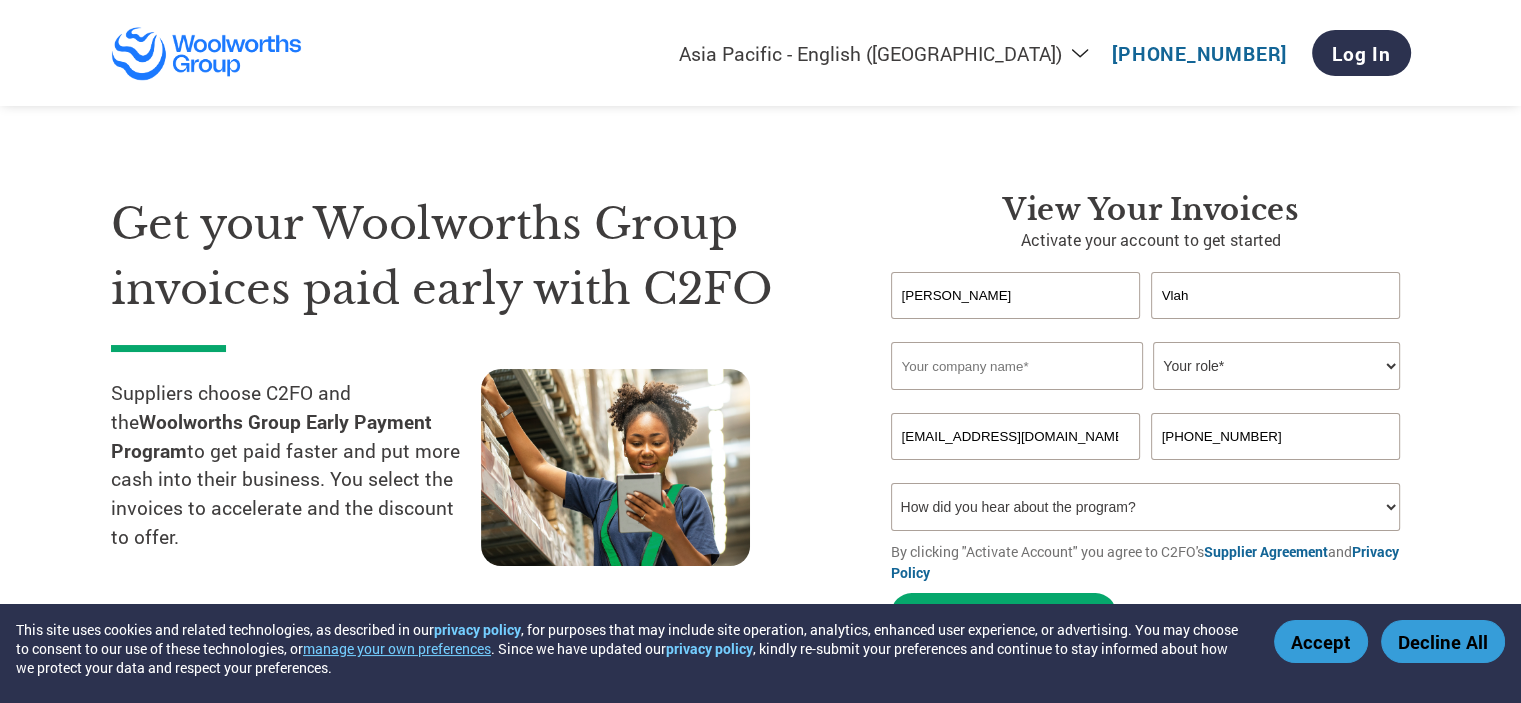 type on "Vlah" 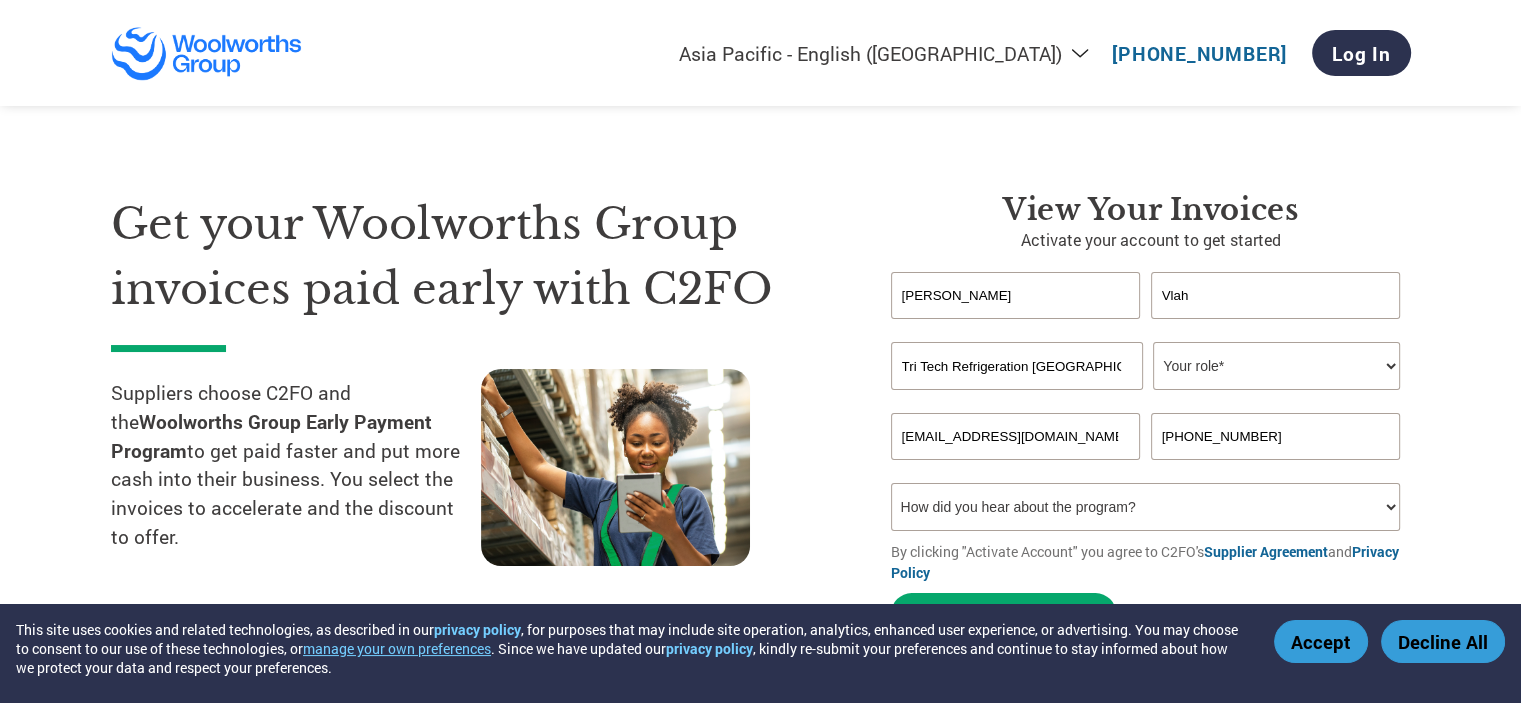 type on "Tri Tech Refrigeration [GEOGRAPHIC_DATA]" 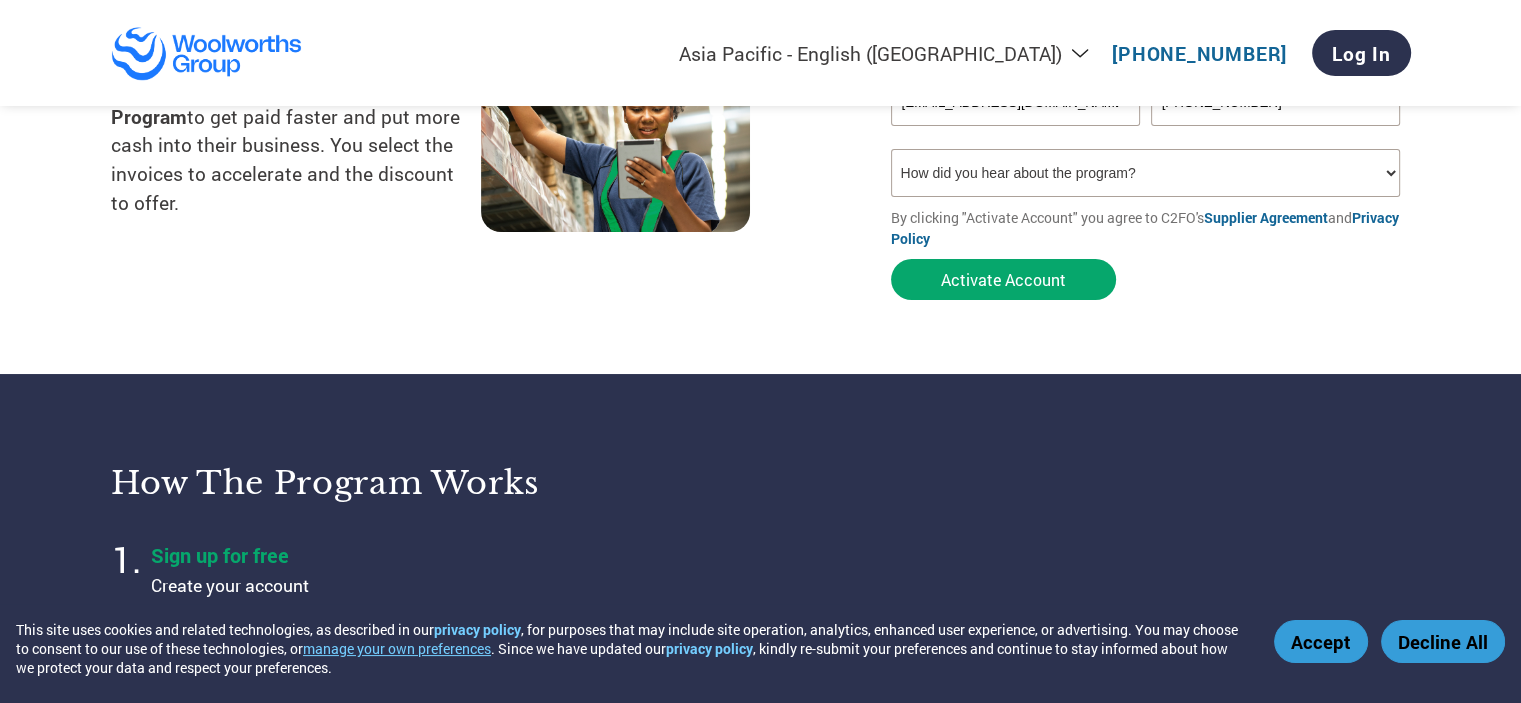 scroll, scrollTop: 300, scrollLeft: 0, axis: vertical 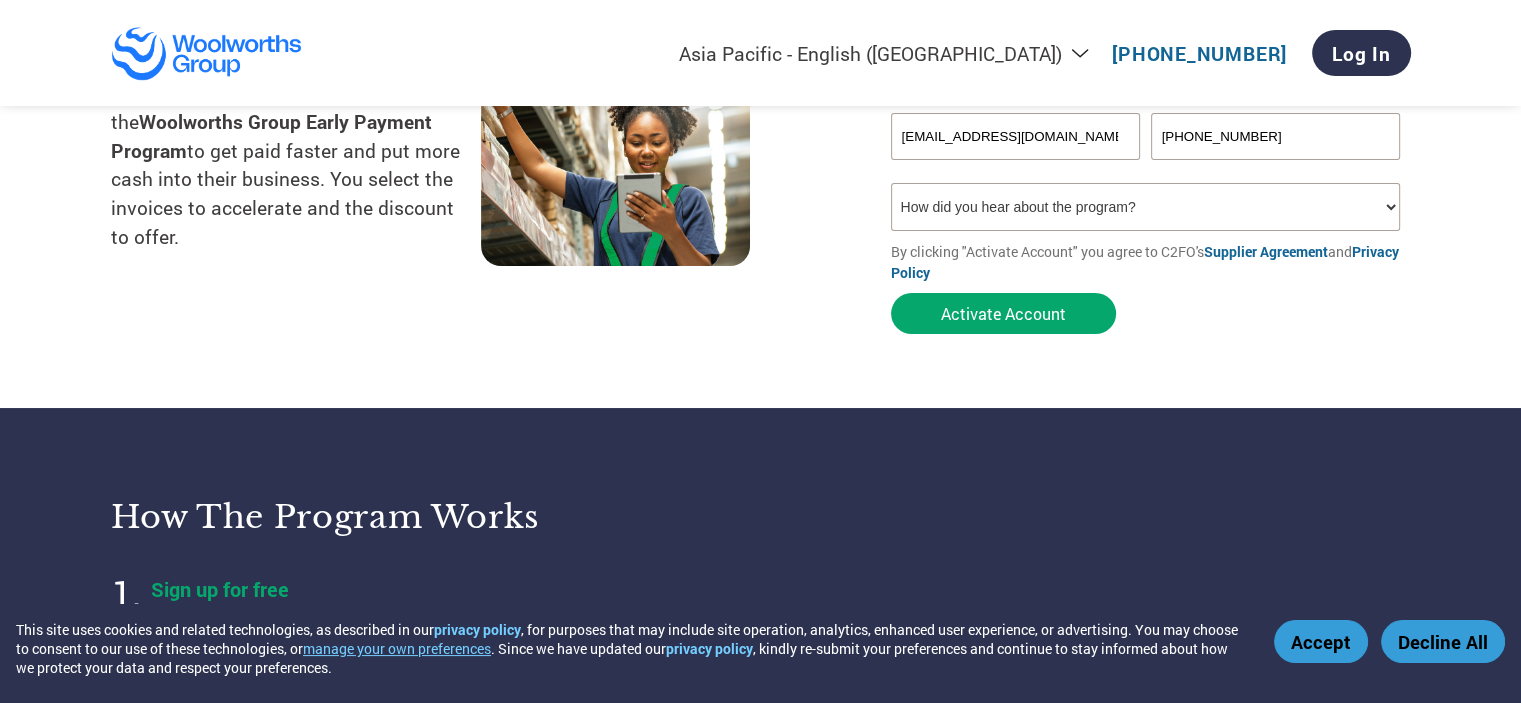 click on "How did you hear about the program? Received a letter Email Social Media Online Search Family/Friend/Acquaintance At an event Other" at bounding box center (1146, 207) 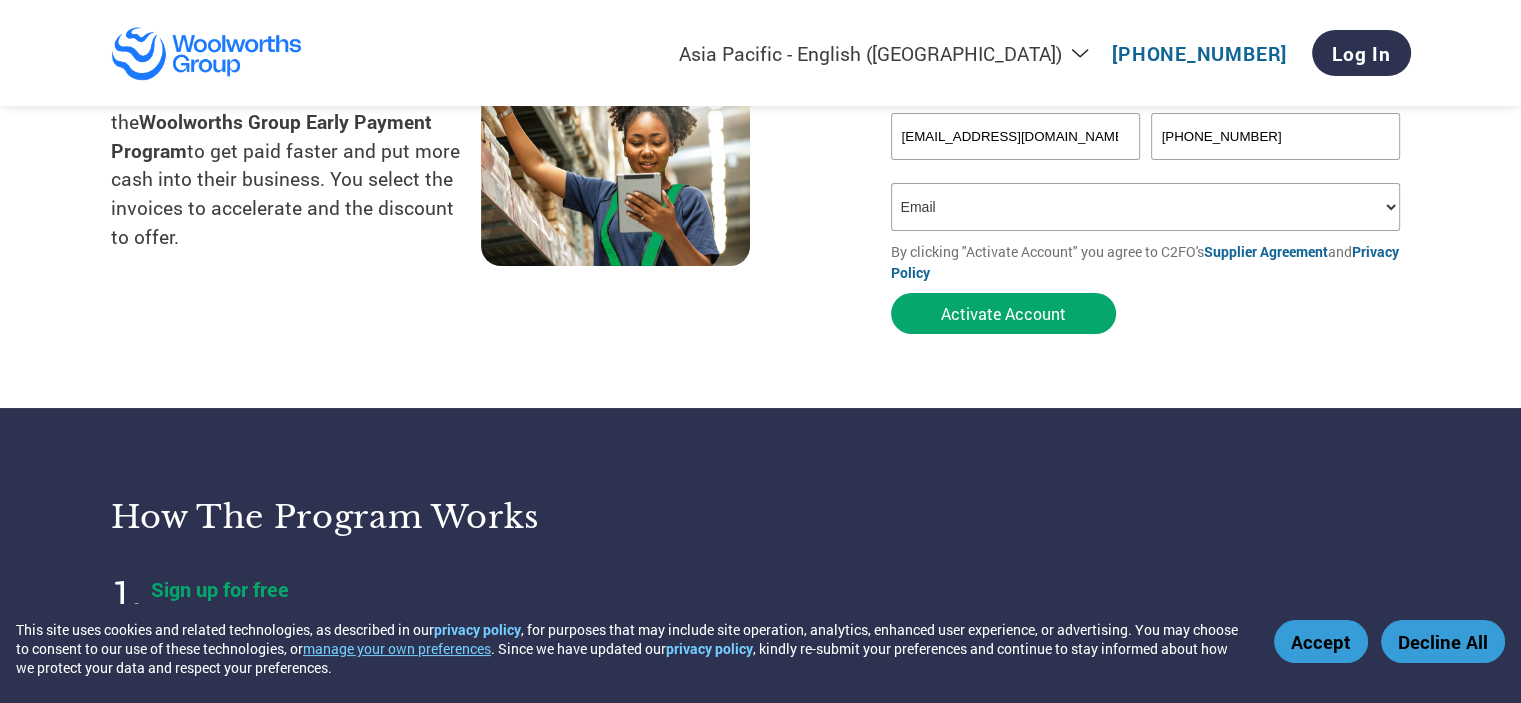 click on "How did you hear about the program? Received a letter Email Social Media Online Search Family/Friend/Acquaintance At an event Other" at bounding box center (1146, 207) 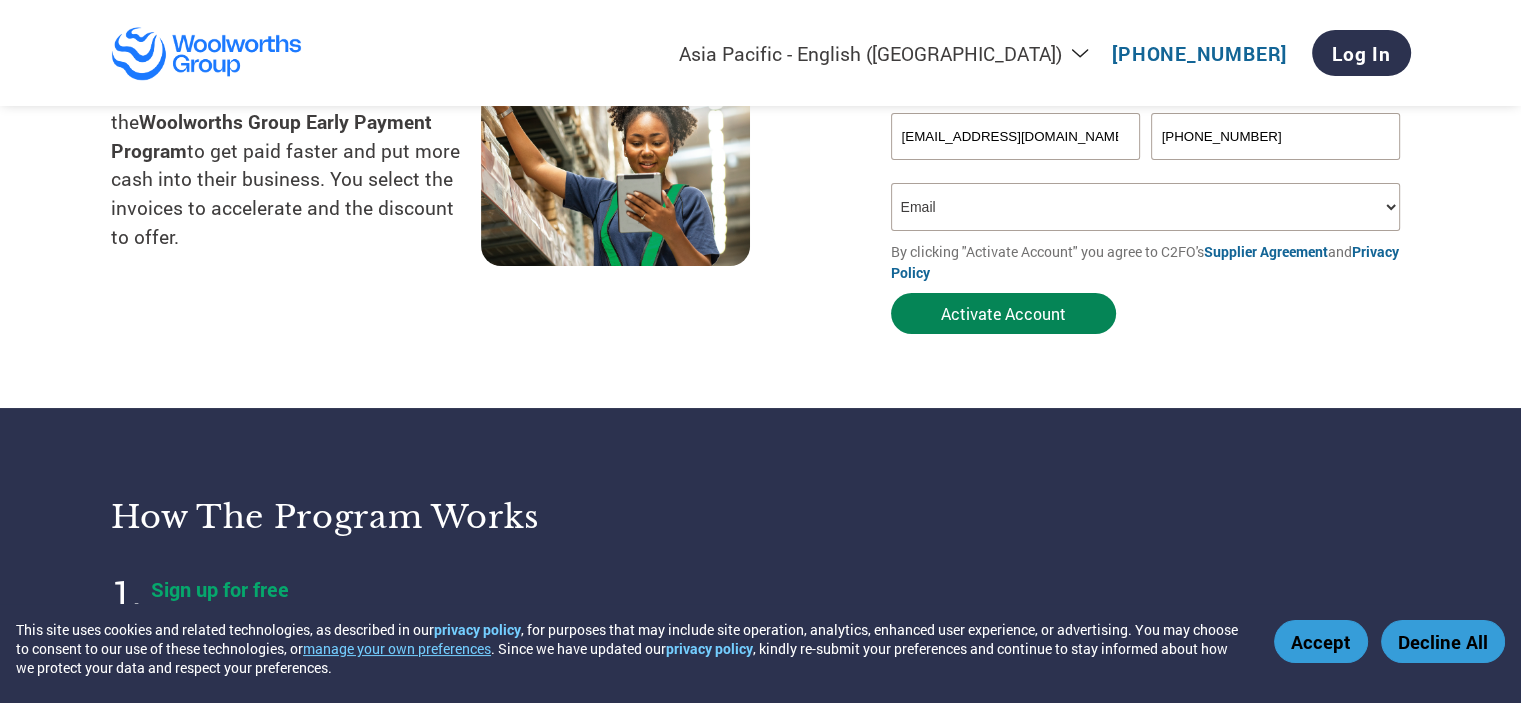 click on "Activate Account" at bounding box center [1003, 313] 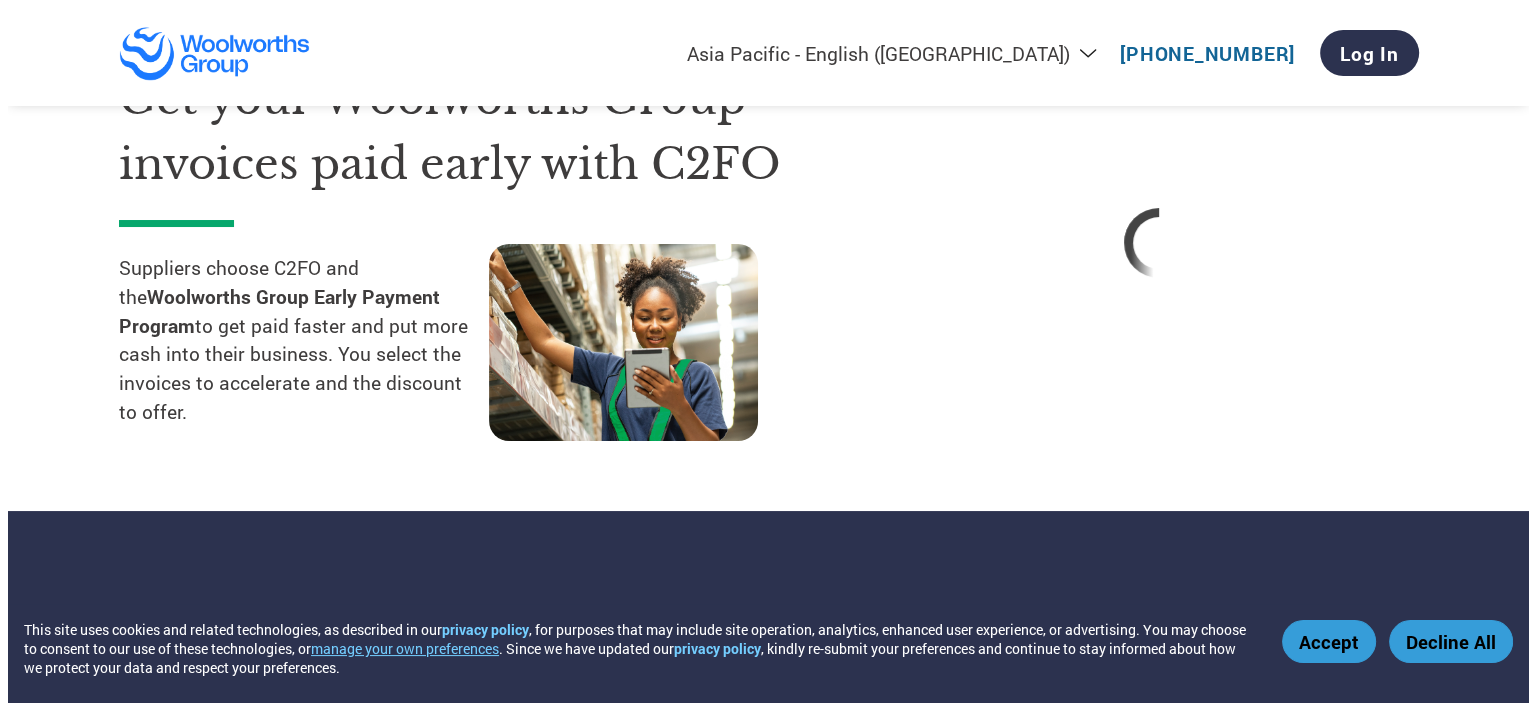 scroll, scrollTop: 0, scrollLeft: 0, axis: both 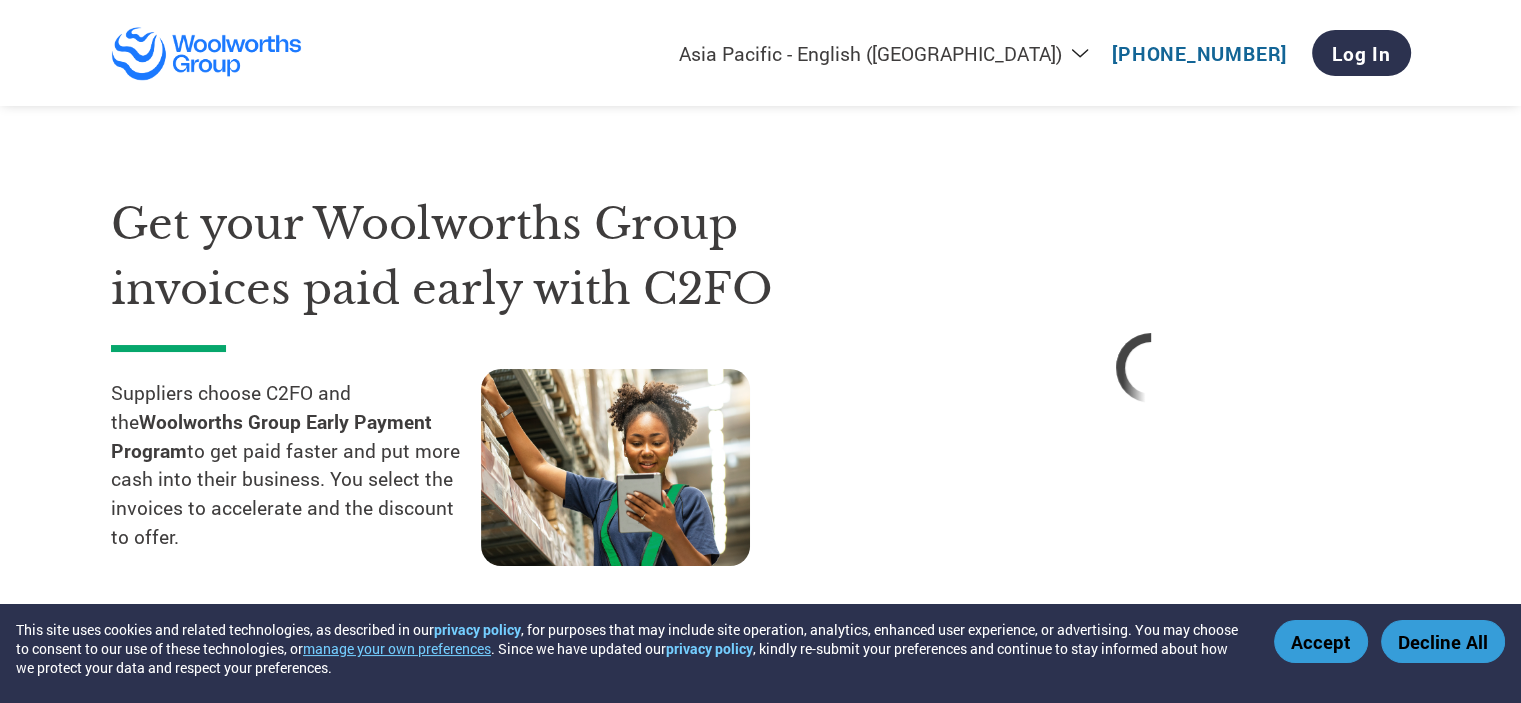 select on "en-AU" 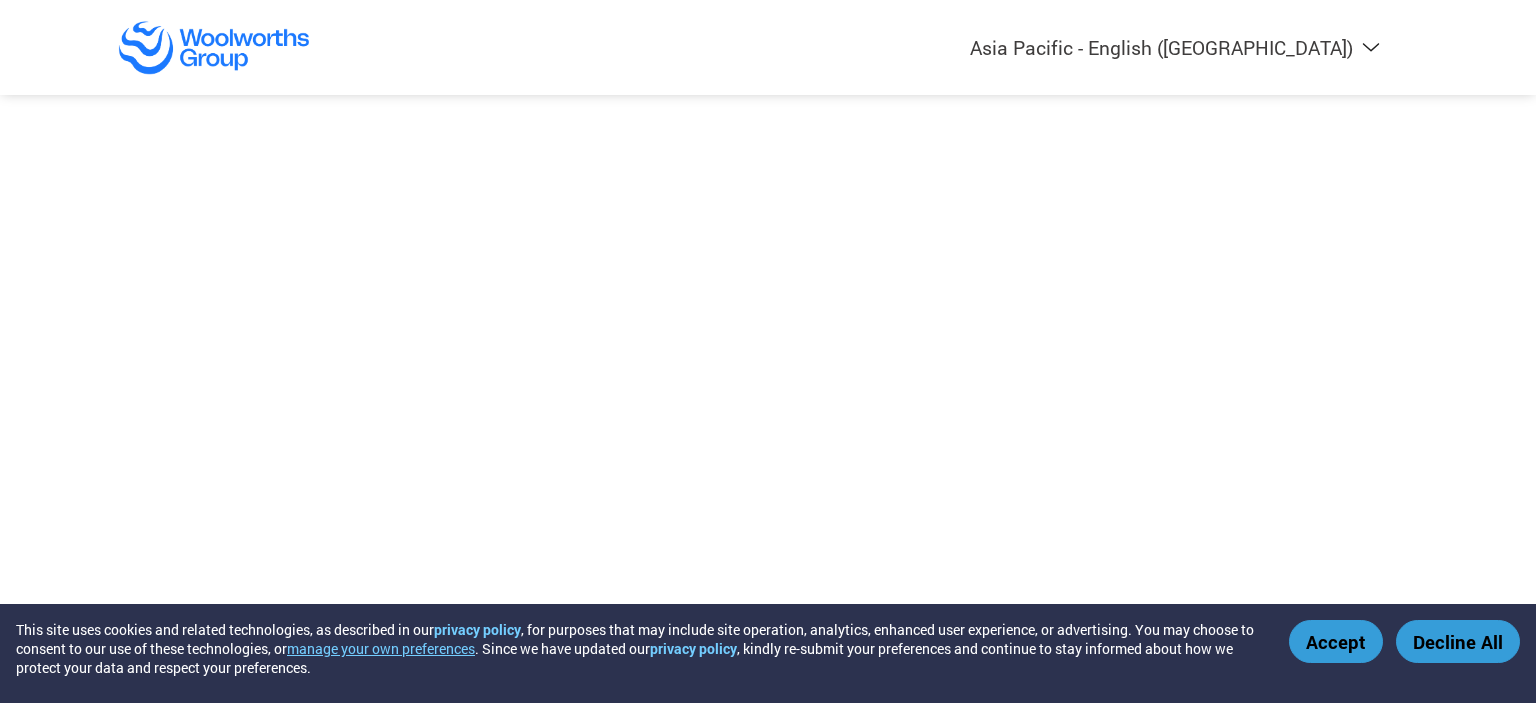 select on "en-AU" 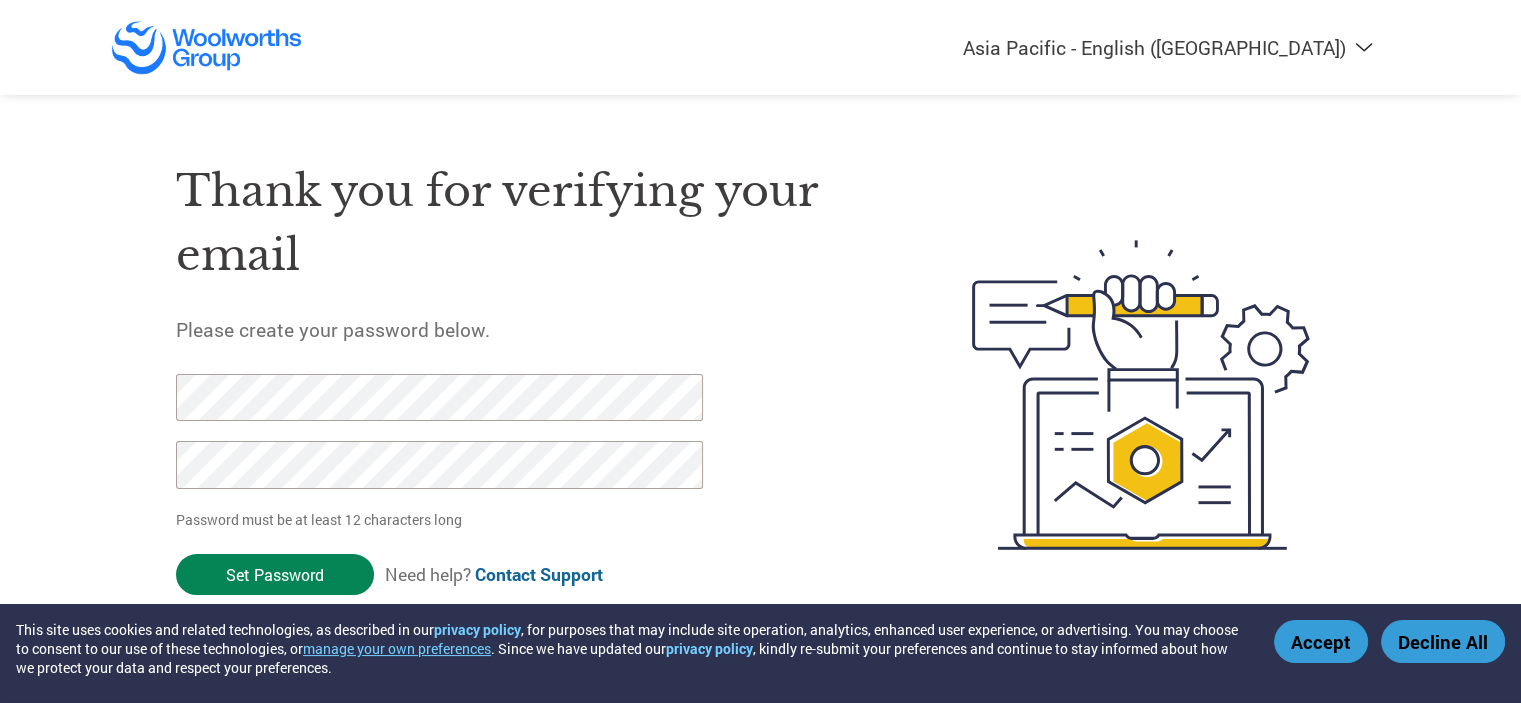 click on "Set Password" 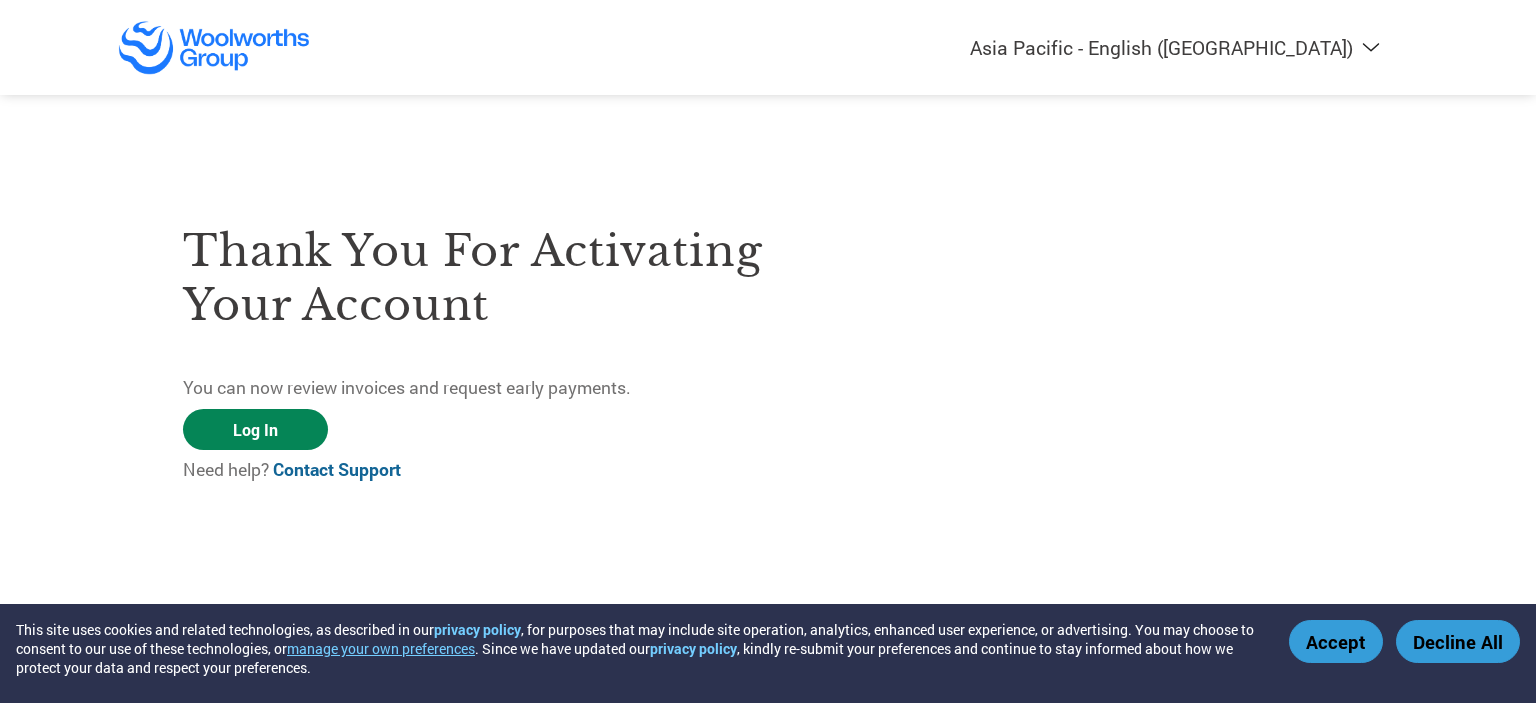 click on "Log In" at bounding box center [255, 429] 